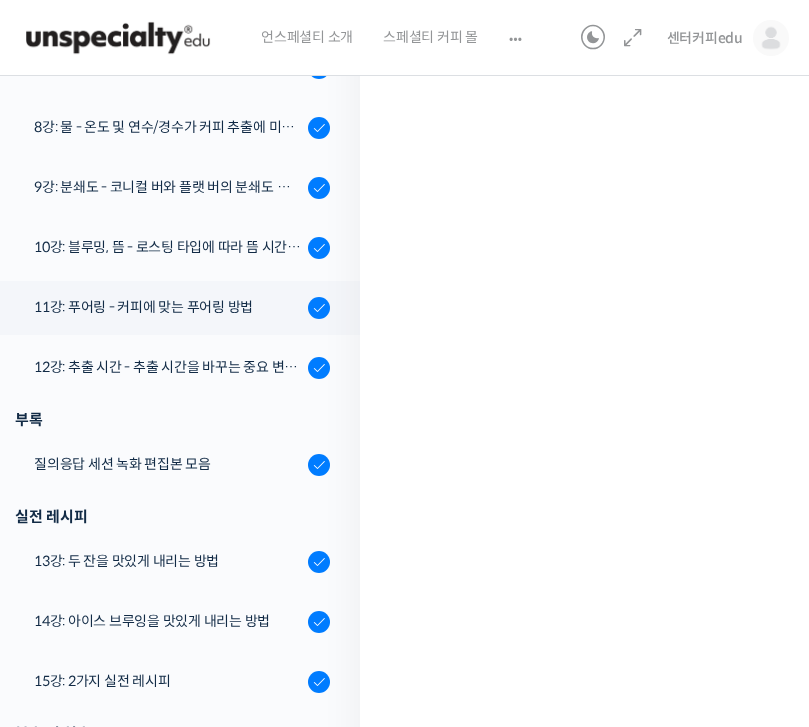 scroll, scrollTop: 973, scrollLeft: 0, axis: vertical 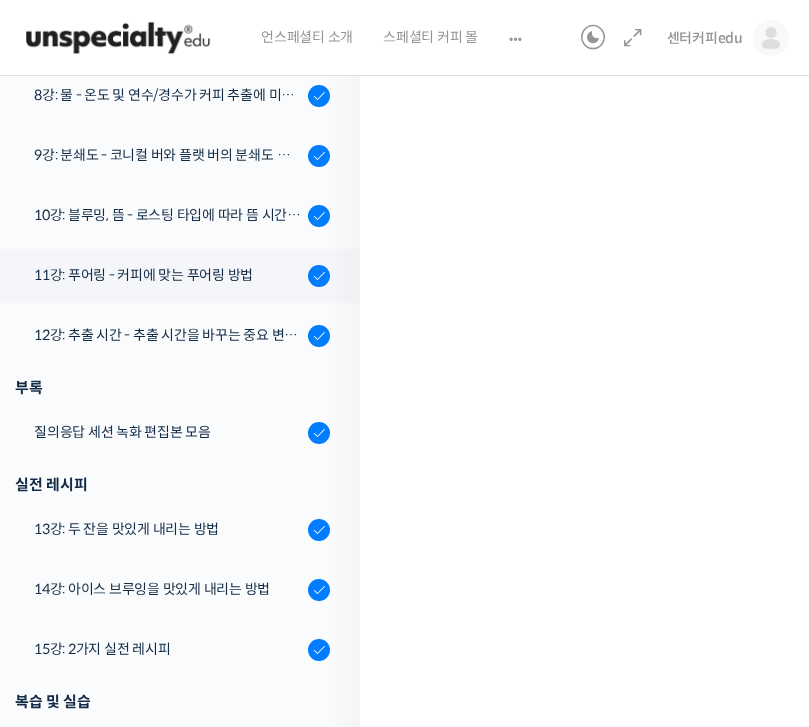 click on "12강: 추출 시간 - 추출 시간을 바꾸는 중요 변수 파헤치기" at bounding box center (168, 335) 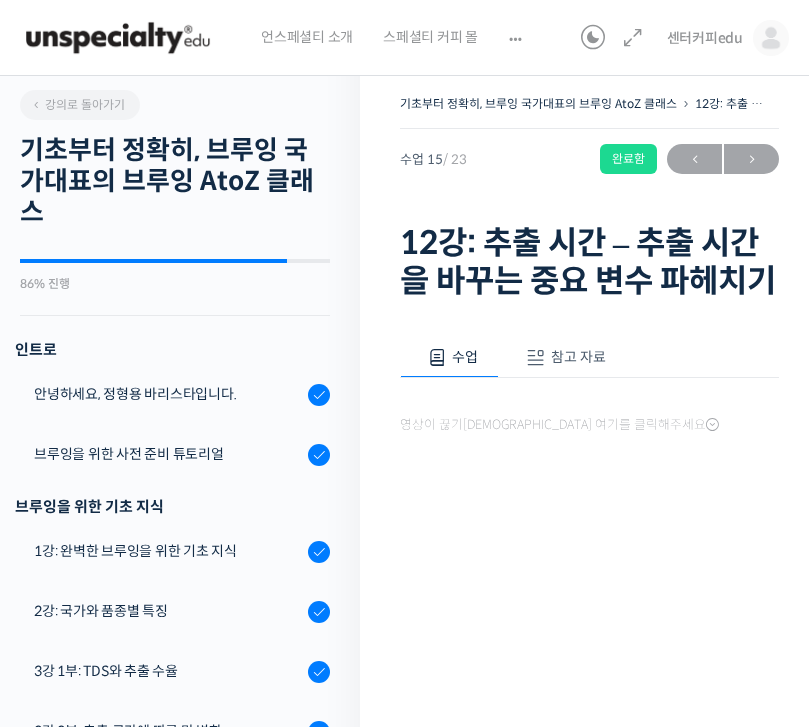 scroll, scrollTop: 0, scrollLeft: 0, axis: both 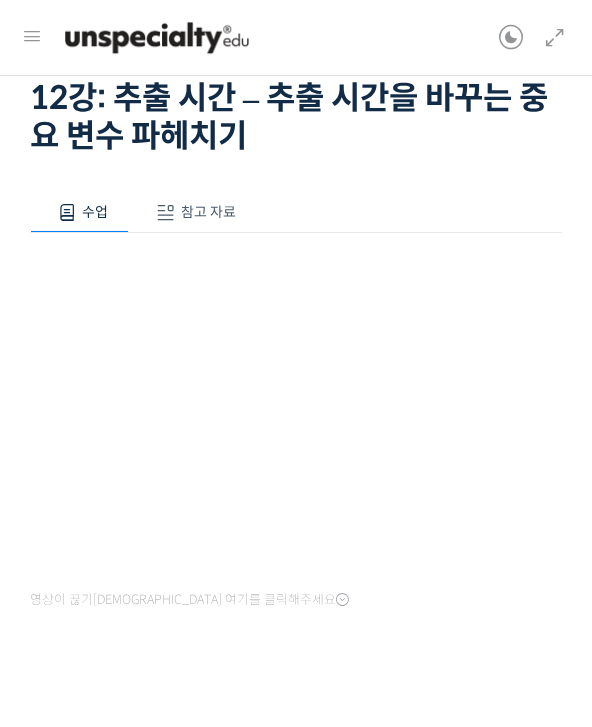 click at bounding box center [32, 37] 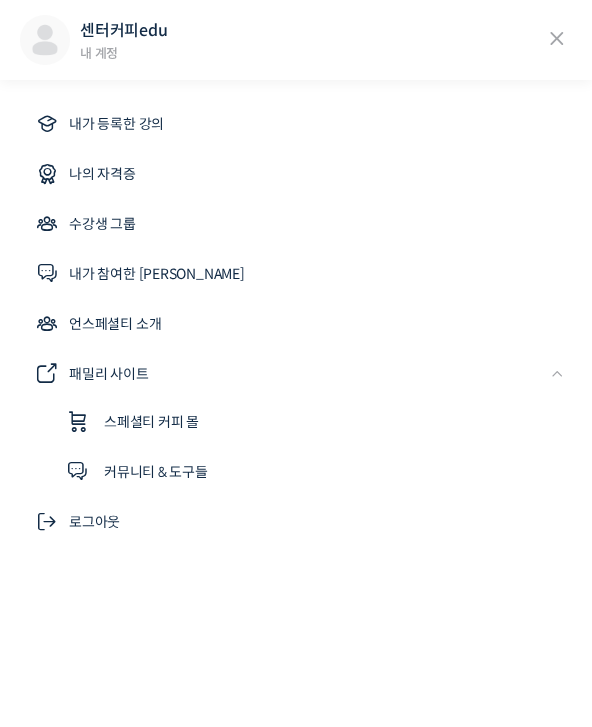 click on "센터커피edu
내 계정" at bounding box center [296, 40] 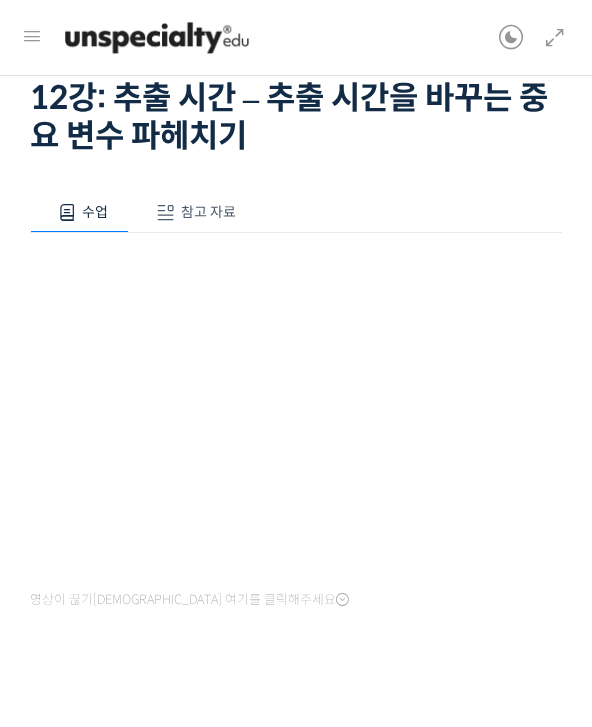 scroll, scrollTop: 179, scrollLeft: 0, axis: vertical 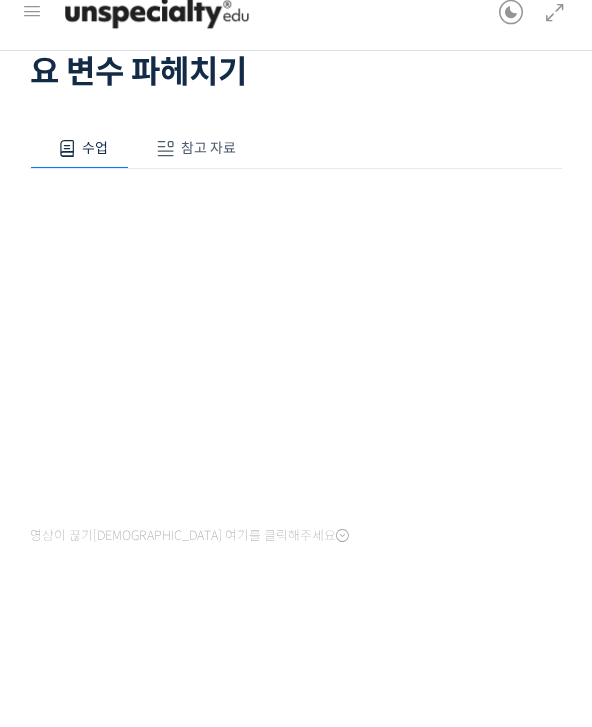 click on "수업" at bounding box center [79, 174] 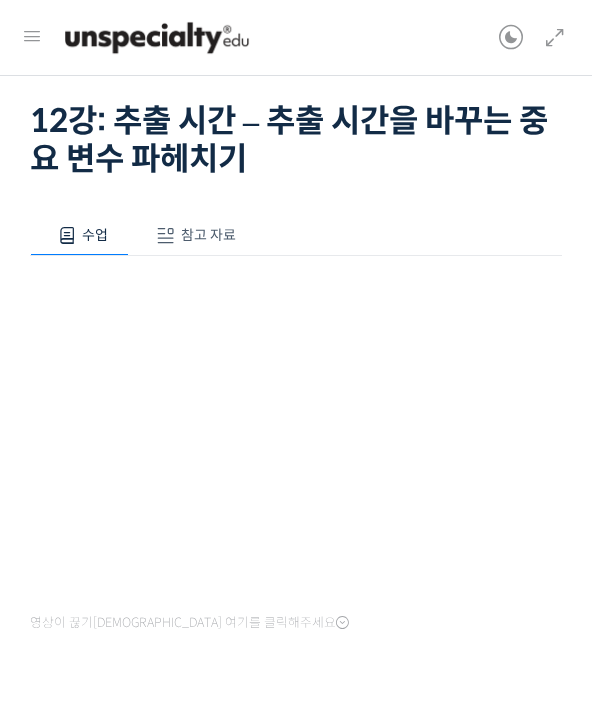 scroll, scrollTop: 0, scrollLeft: 0, axis: both 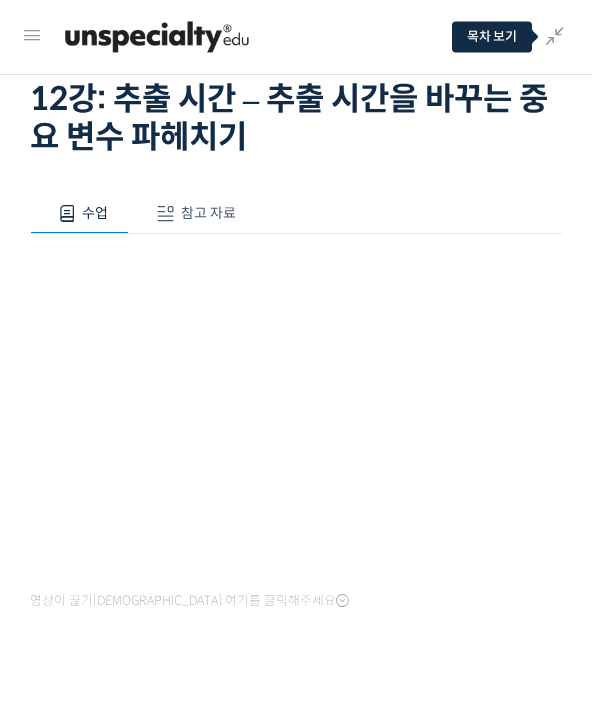 click at bounding box center [550, 38] 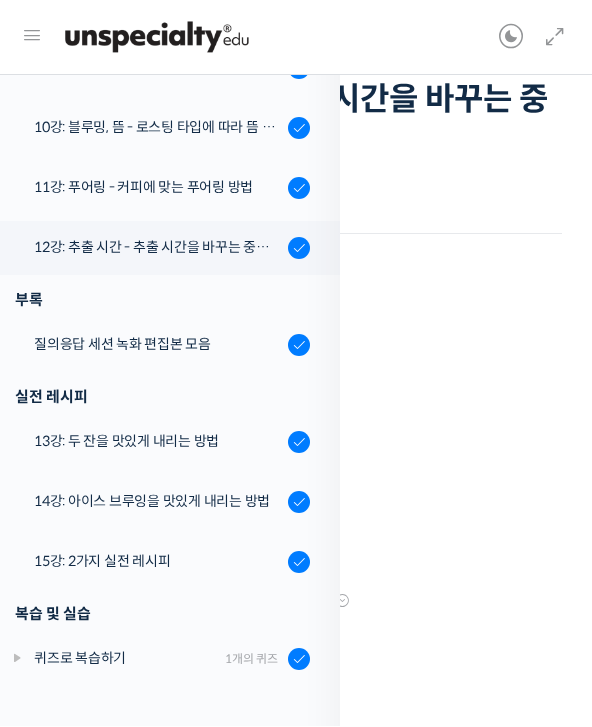 scroll, scrollTop: 912, scrollLeft: 0, axis: vertical 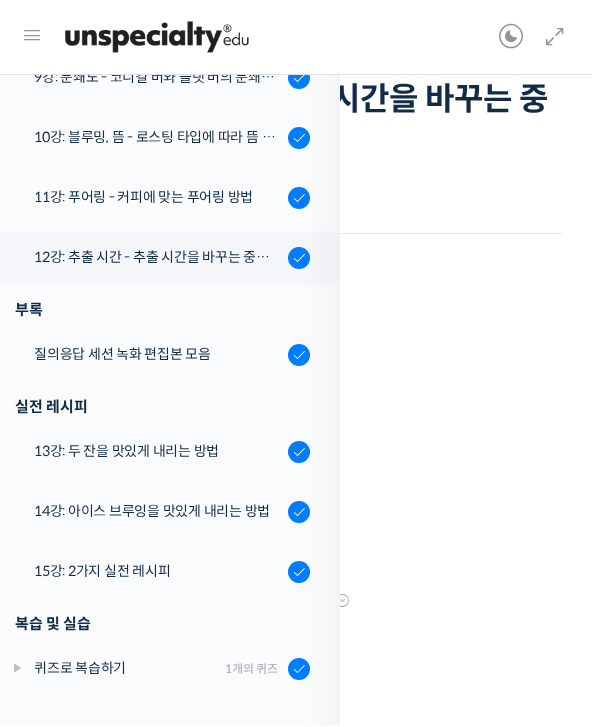 click on "질의응답 세션 녹화 편집본 모음" at bounding box center (165, 356) 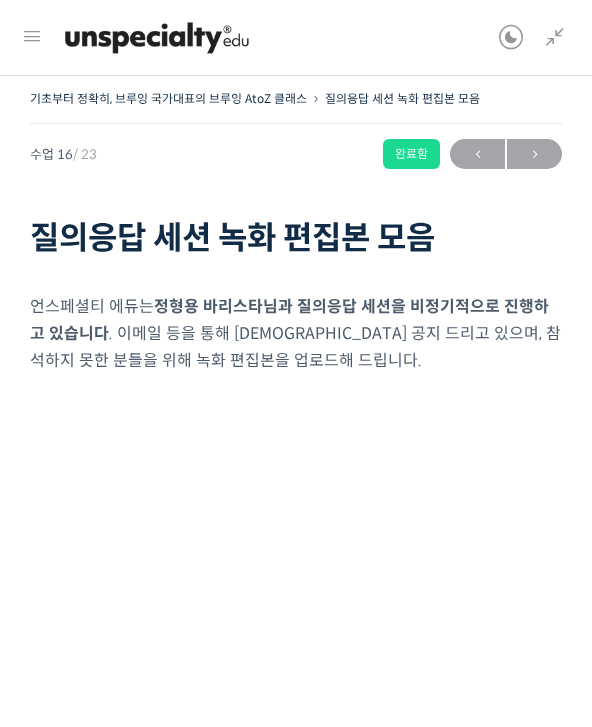 scroll, scrollTop: 0, scrollLeft: 0, axis: both 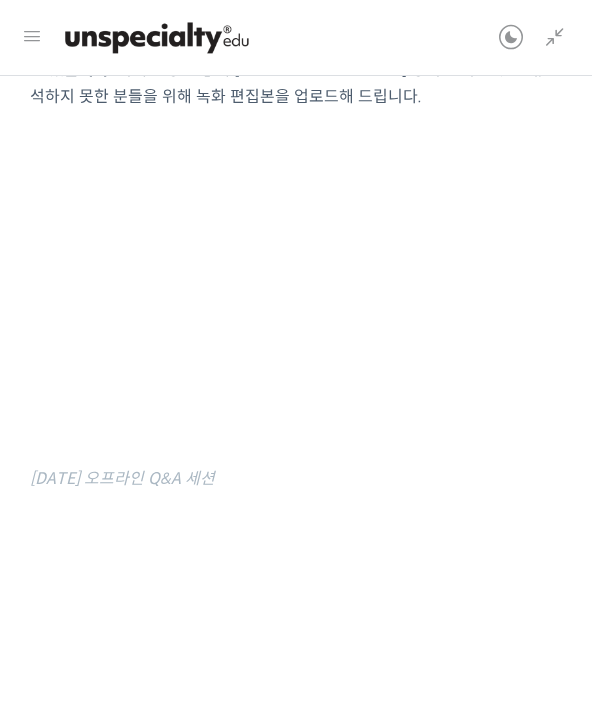 click at bounding box center [32, 37] 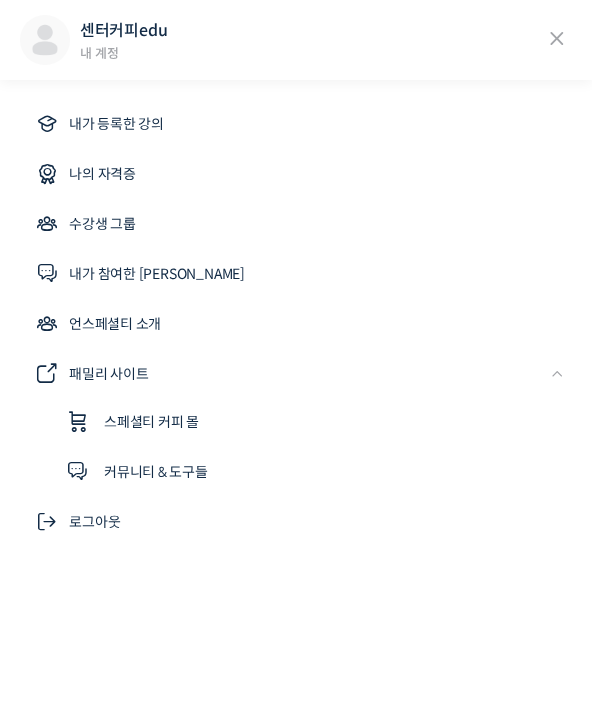 click at bounding box center (557, 39) 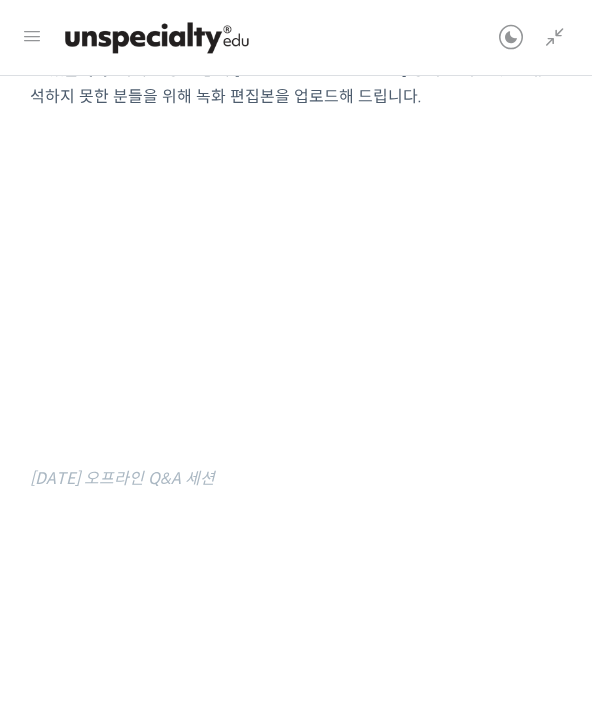 click at bounding box center (555, 38) 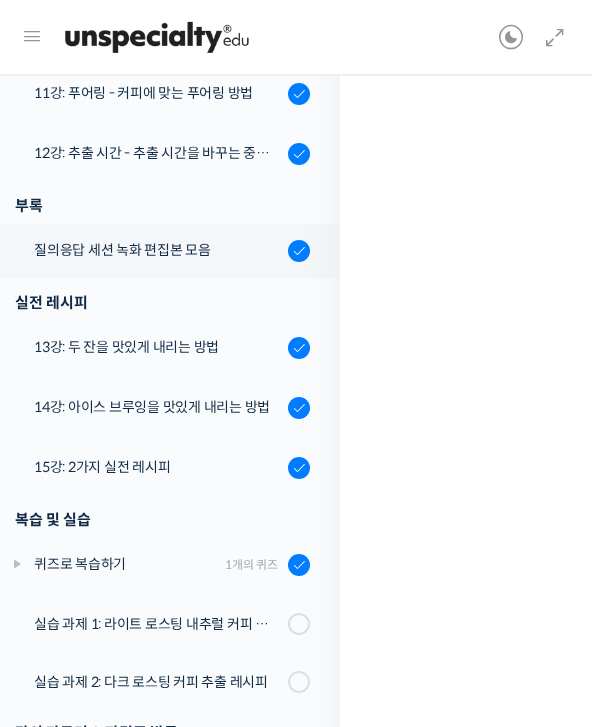 scroll, scrollTop: 819, scrollLeft: 0, axis: vertical 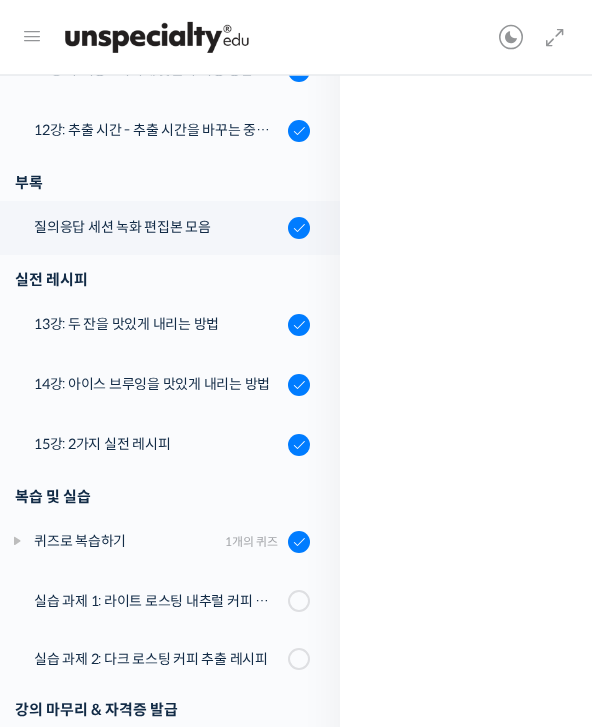 click on "13강: 두 잔을 맛있게 내리는 방법" at bounding box center (158, 325) 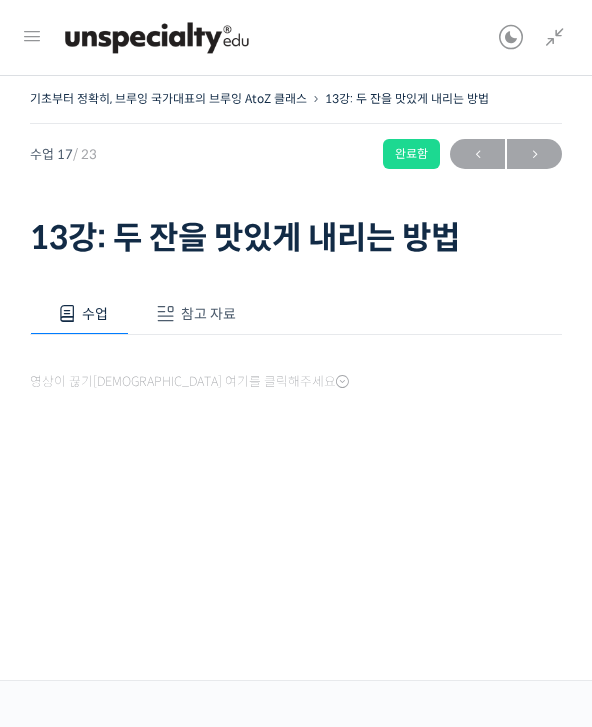 scroll, scrollTop: 0, scrollLeft: 0, axis: both 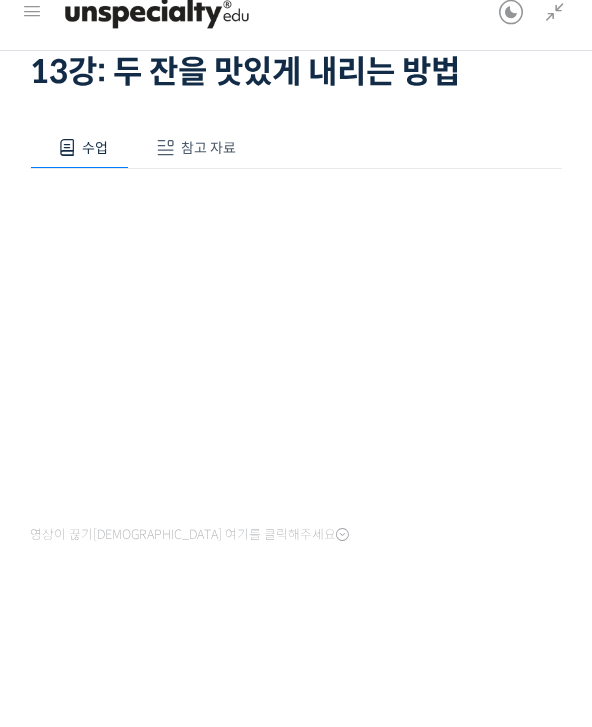 click at bounding box center (555, 38) 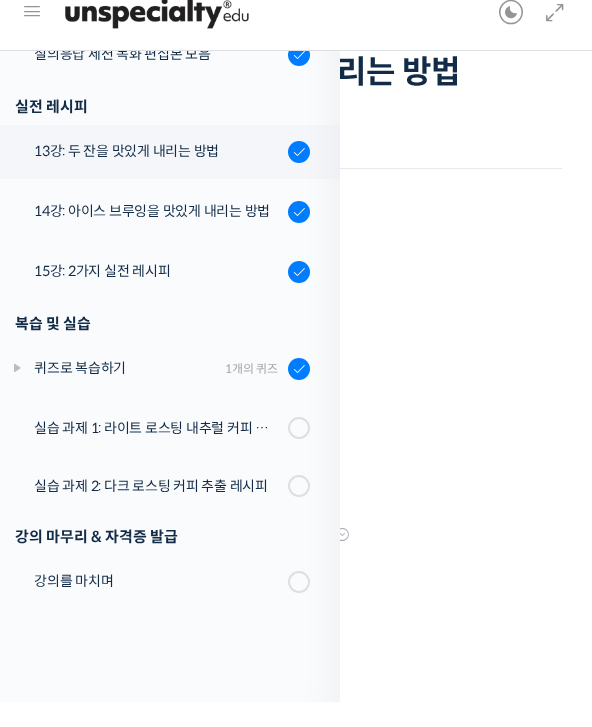 scroll, scrollTop: 1185, scrollLeft: 0, axis: vertical 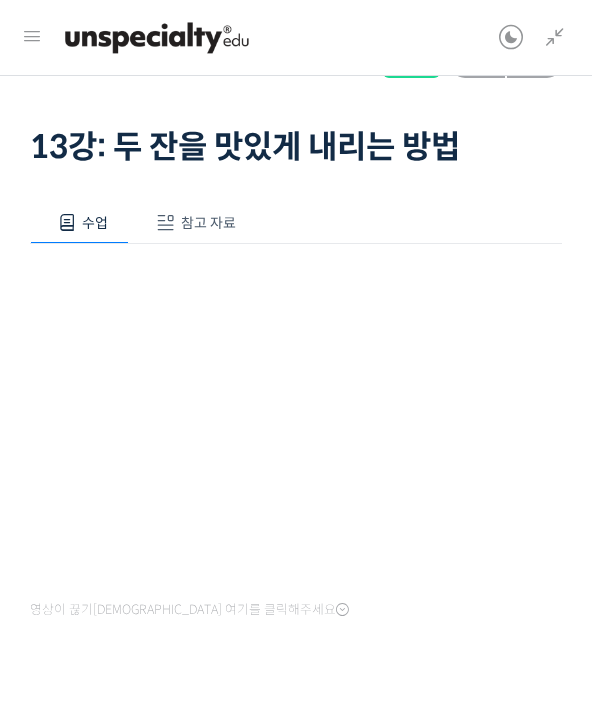 click at bounding box center (550, 38) 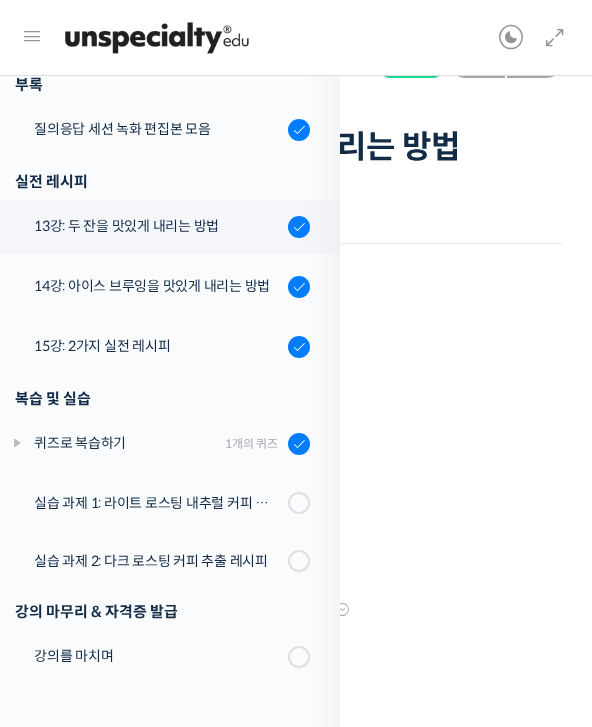 scroll, scrollTop: 141, scrollLeft: 0, axis: vertical 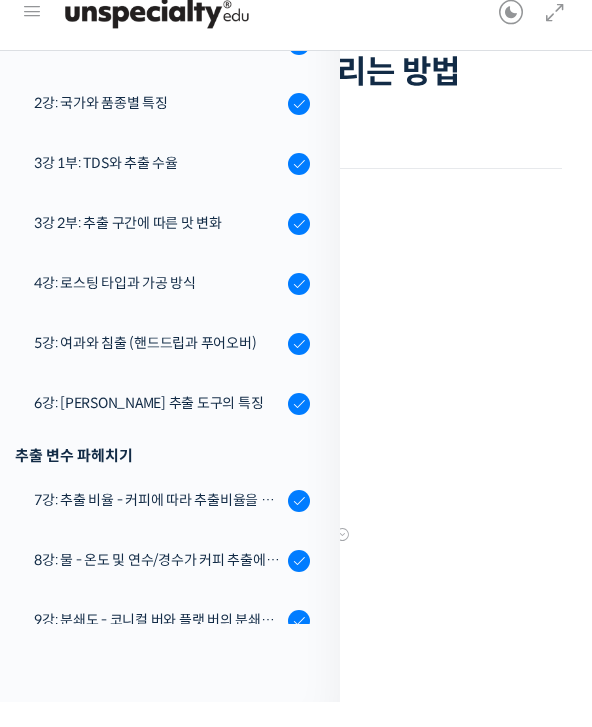 click at bounding box center [32, 37] 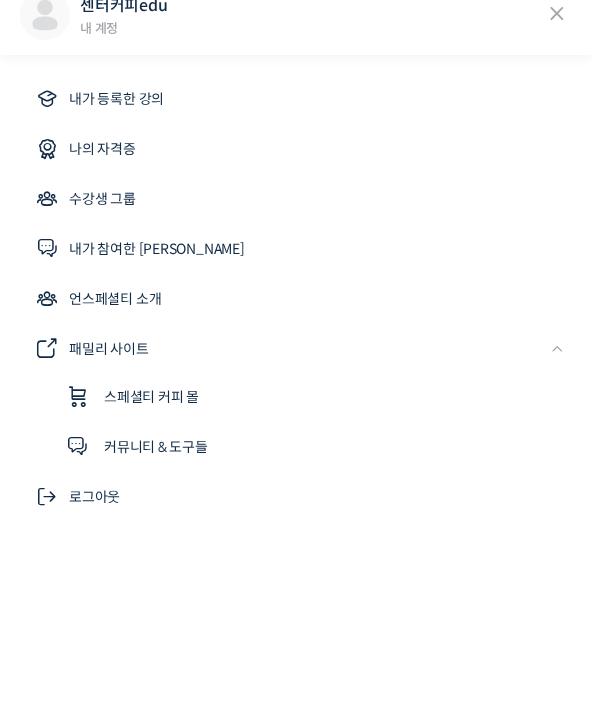 scroll, scrollTop: 281, scrollLeft: 0, axis: vertical 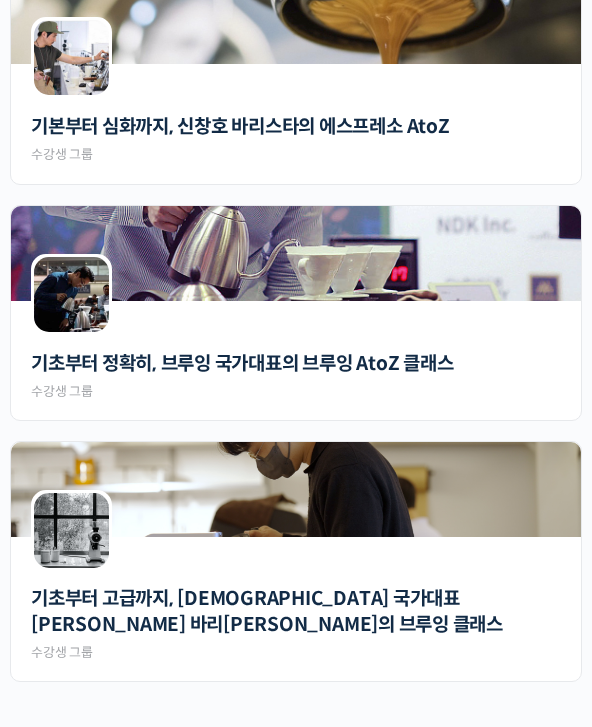 click at bounding box center [296, 489] 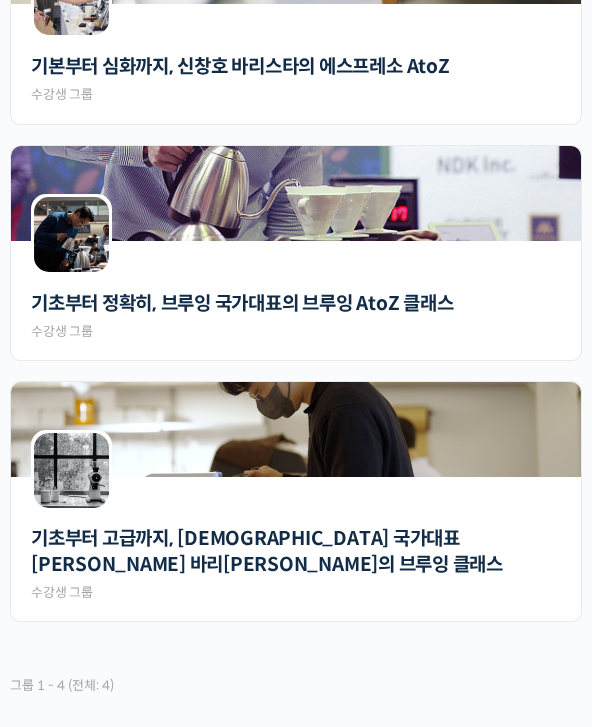 scroll, scrollTop: 960, scrollLeft: 0, axis: vertical 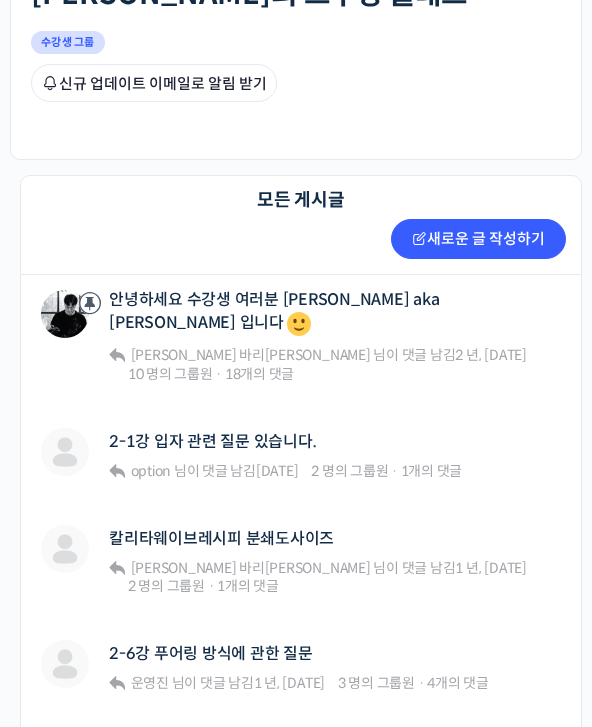 click on "안녕하세요 수강생 여러분 [PERSON_NAME] aka [PERSON_NAME] 입니다" at bounding box center (335, 314) 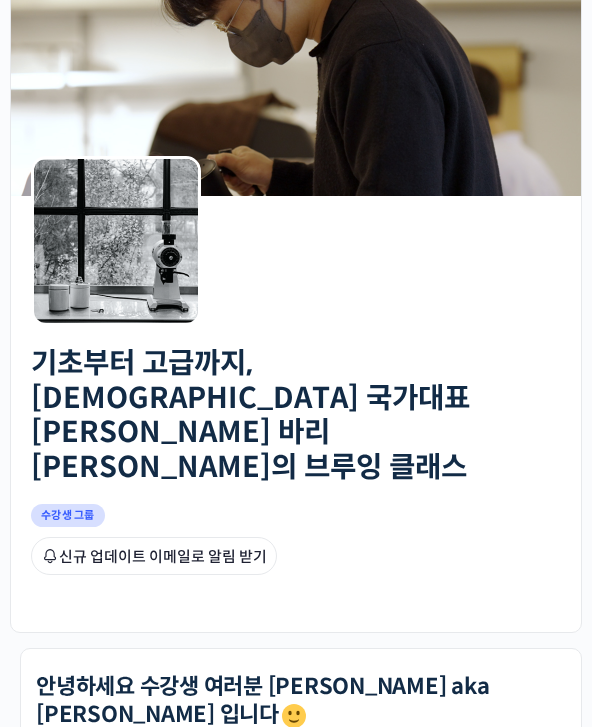 scroll, scrollTop: 0, scrollLeft: 0, axis: both 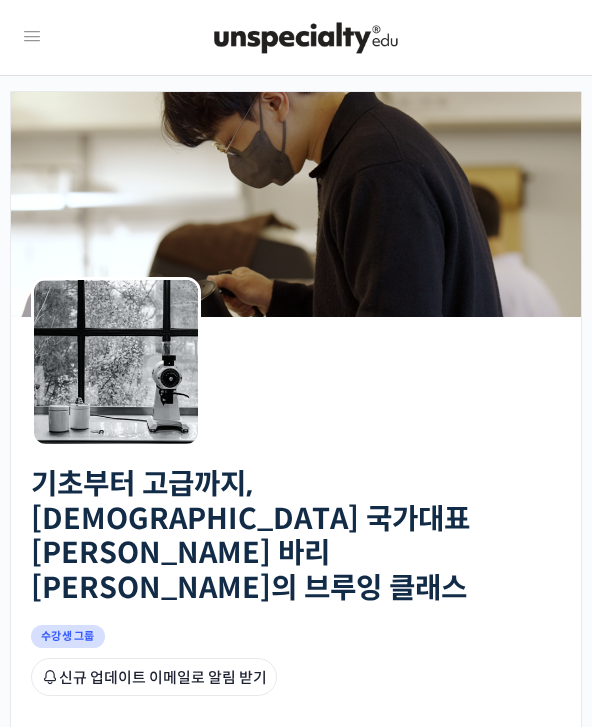 click at bounding box center [32, 37] 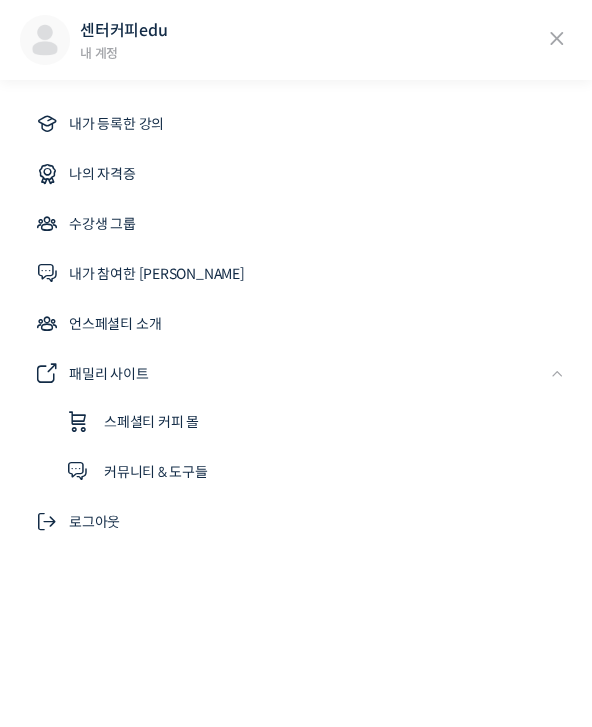 click on "내가 등록한 강의" at bounding box center [296, 124] 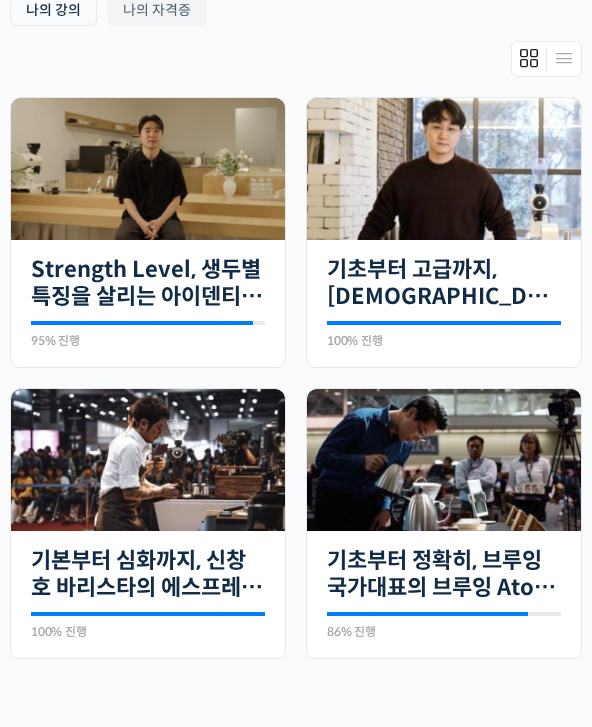scroll, scrollTop: 504, scrollLeft: 0, axis: vertical 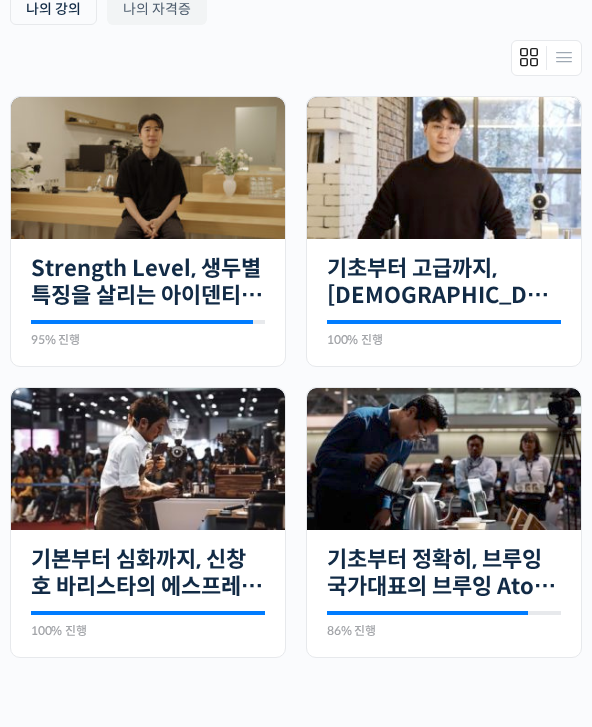 click on "기초부터 고급까지, [DEMOGRAPHIC_DATA] 국가대표 [PERSON_NAME] 바리[PERSON_NAME]의 브루잉 클래스" at bounding box center [444, 283] 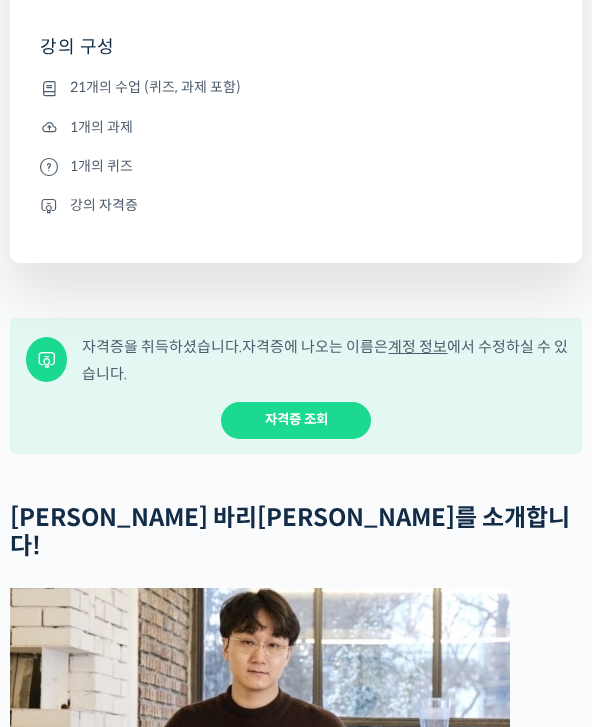 scroll, scrollTop: 1019, scrollLeft: 0, axis: vertical 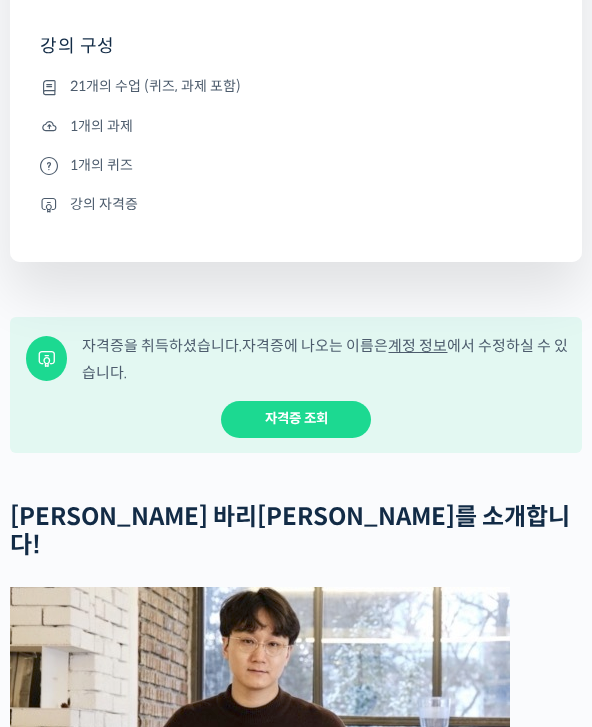 click on "수업 목록 확인하기" at bounding box center [296, -37] 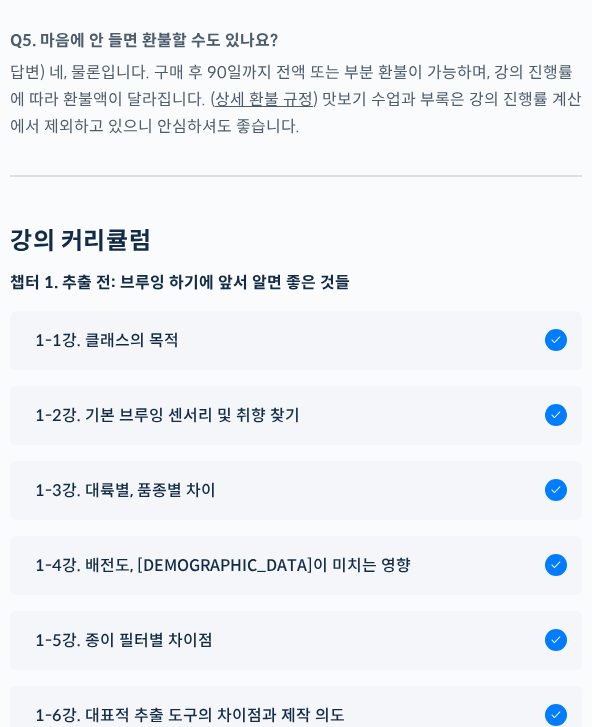 scroll, scrollTop: 9496, scrollLeft: 0, axis: vertical 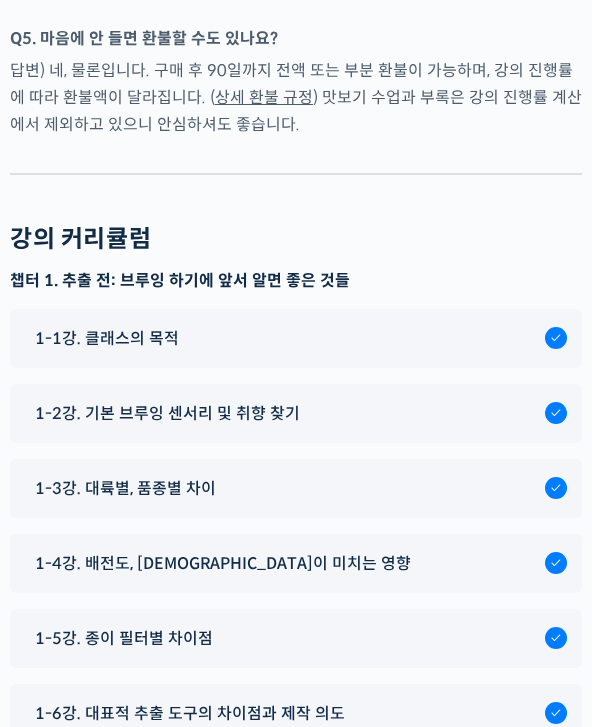 click on "1-1강. 클래스의 목적" at bounding box center (285, 338) 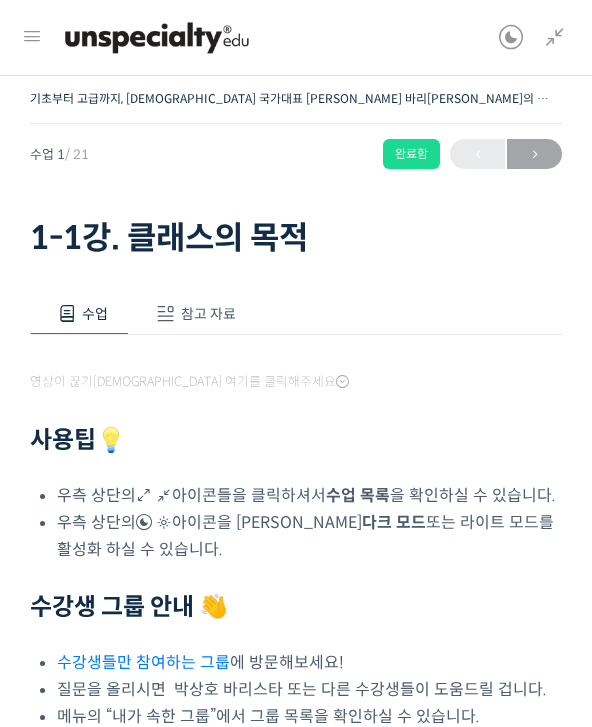 scroll, scrollTop: 0, scrollLeft: 0, axis: both 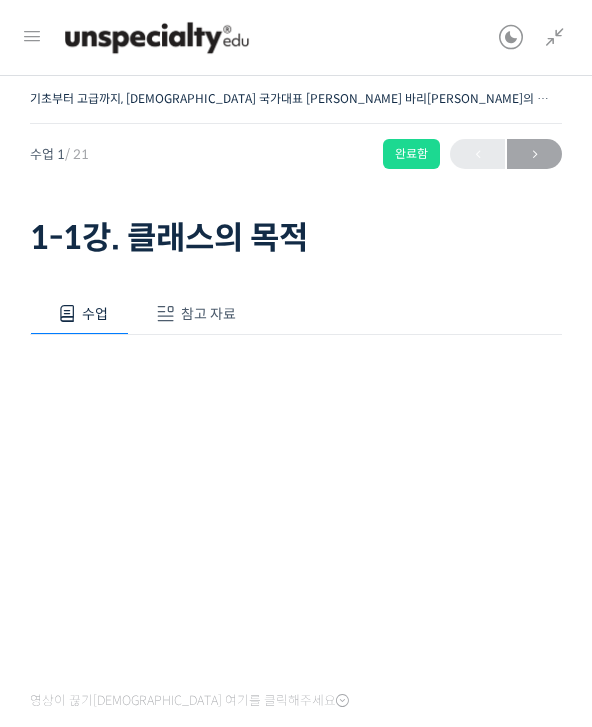 click on "→" at bounding box center (534, 154) 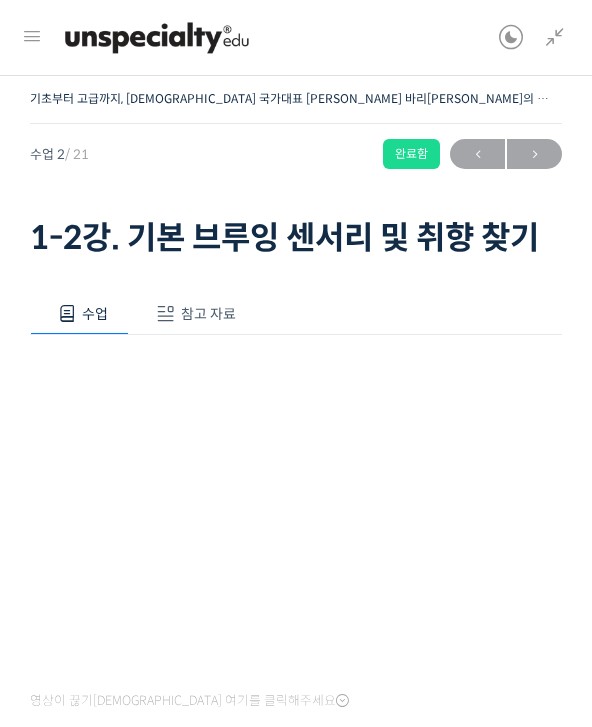 scroll, scrollTop: 0, scrollLeft: 0, axis: both 